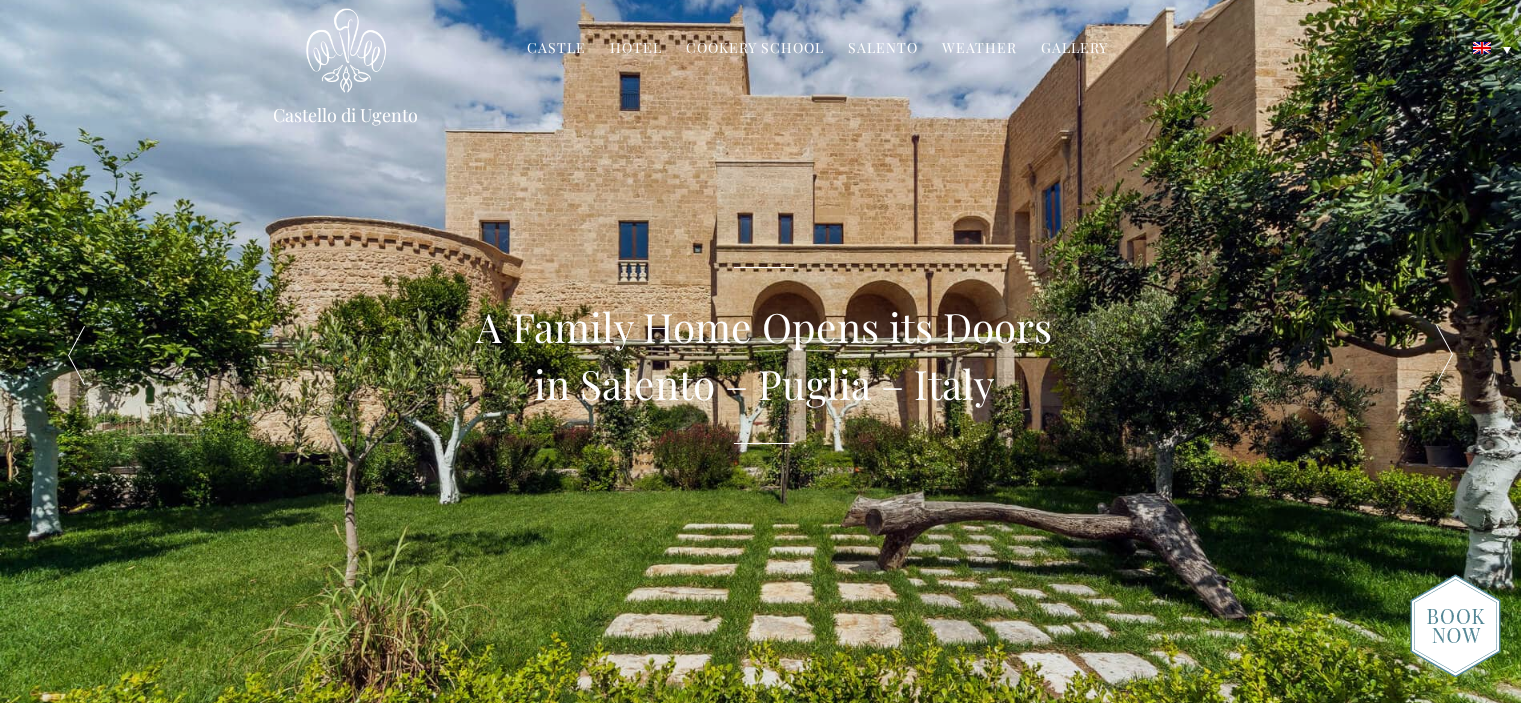 scroll, scrollTop: 0, scrollLeft: 0, axis: both 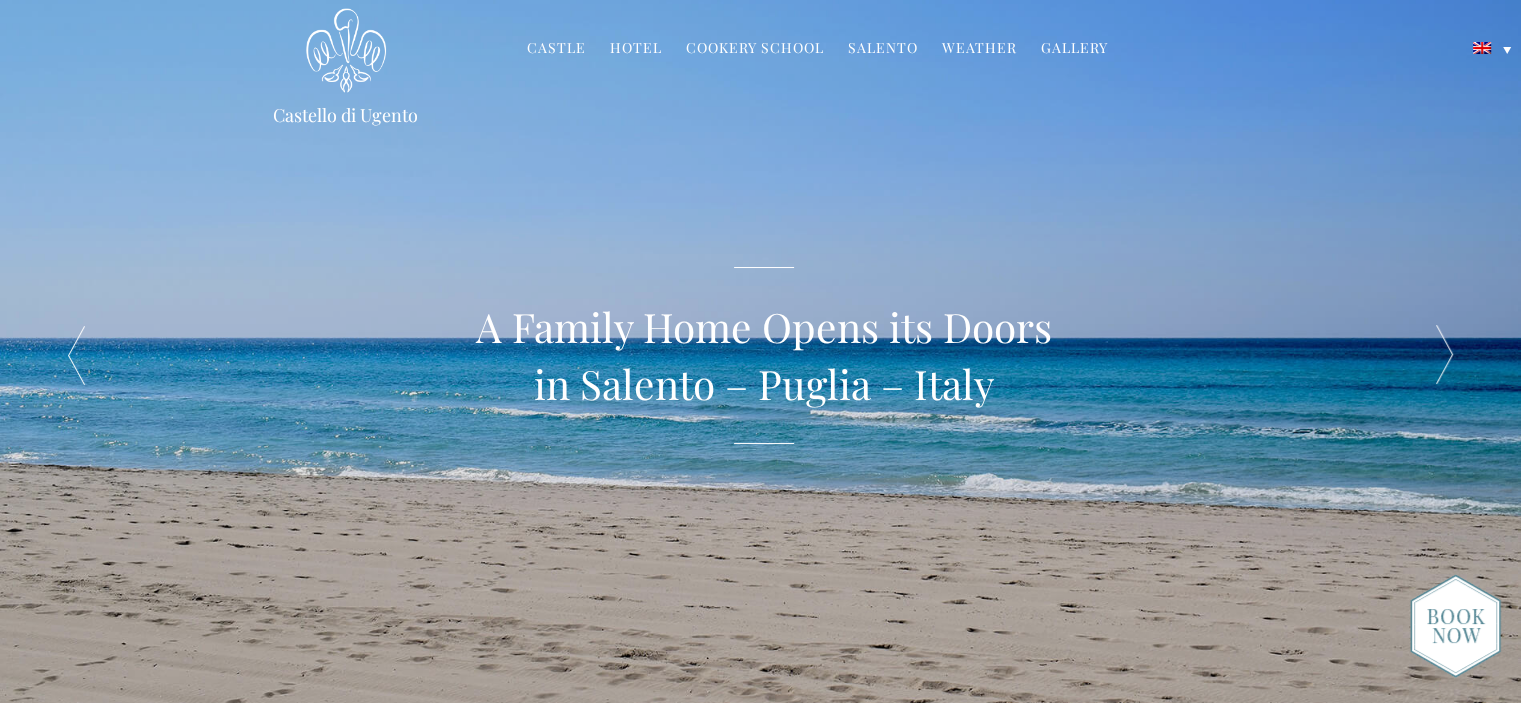 click at bounding box center [1445, 355] 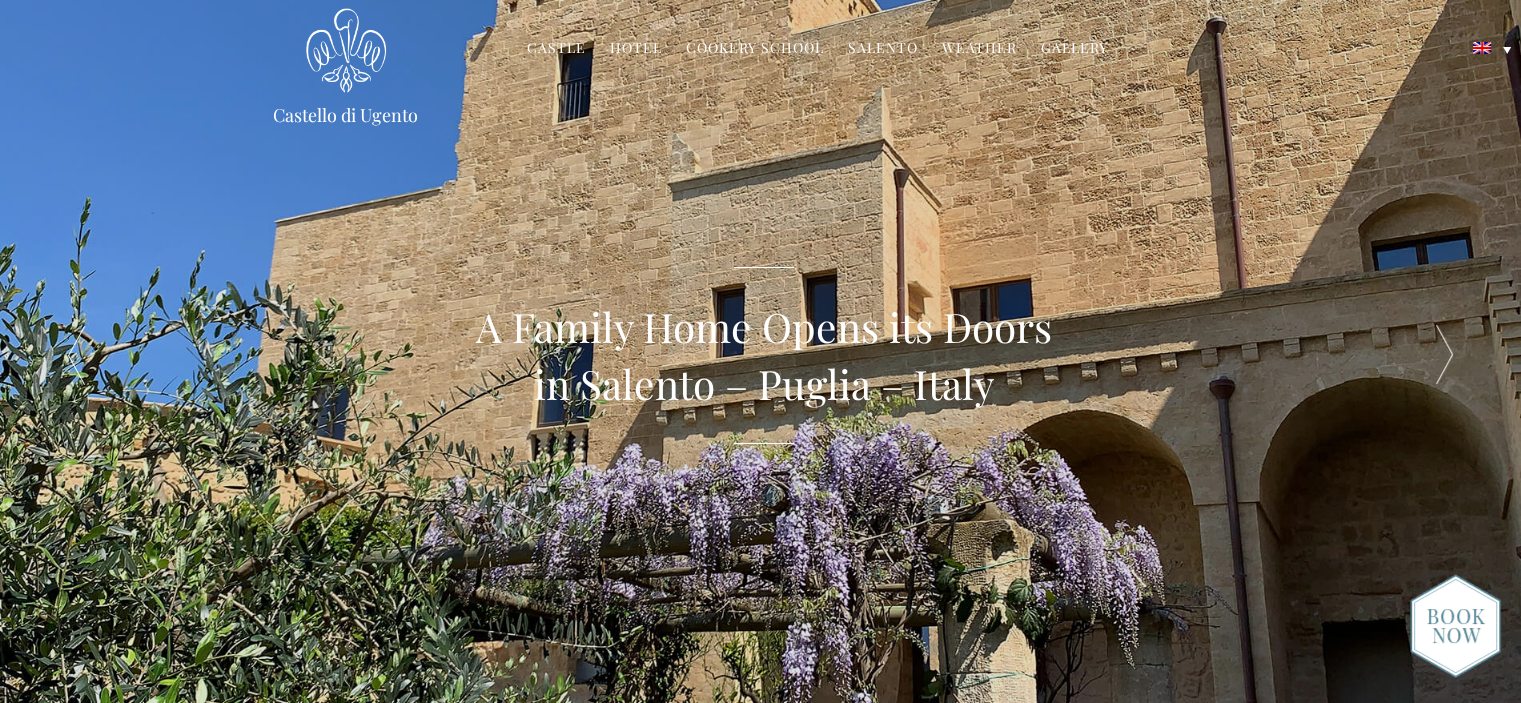 click at bounding box center [1445, 355] 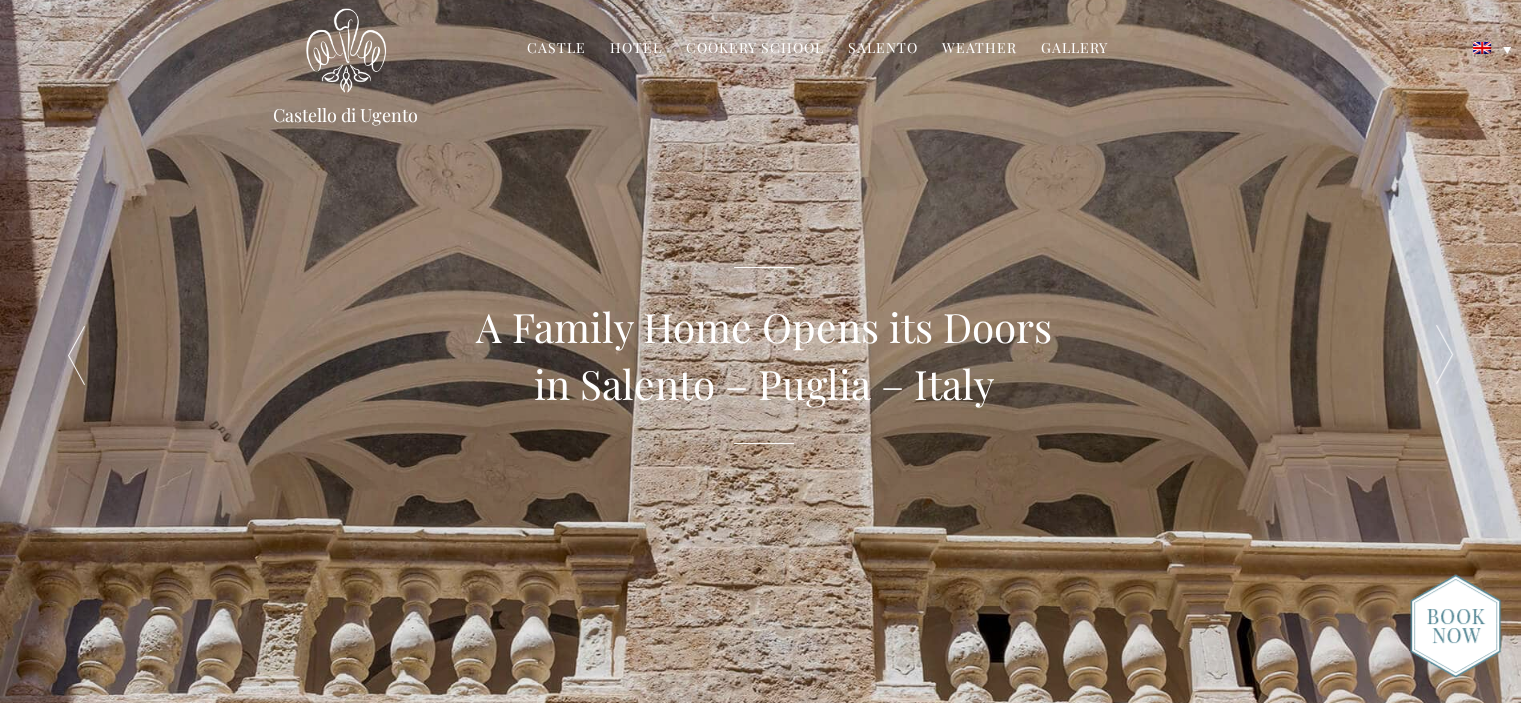 click at bounding box center [1445, 355] 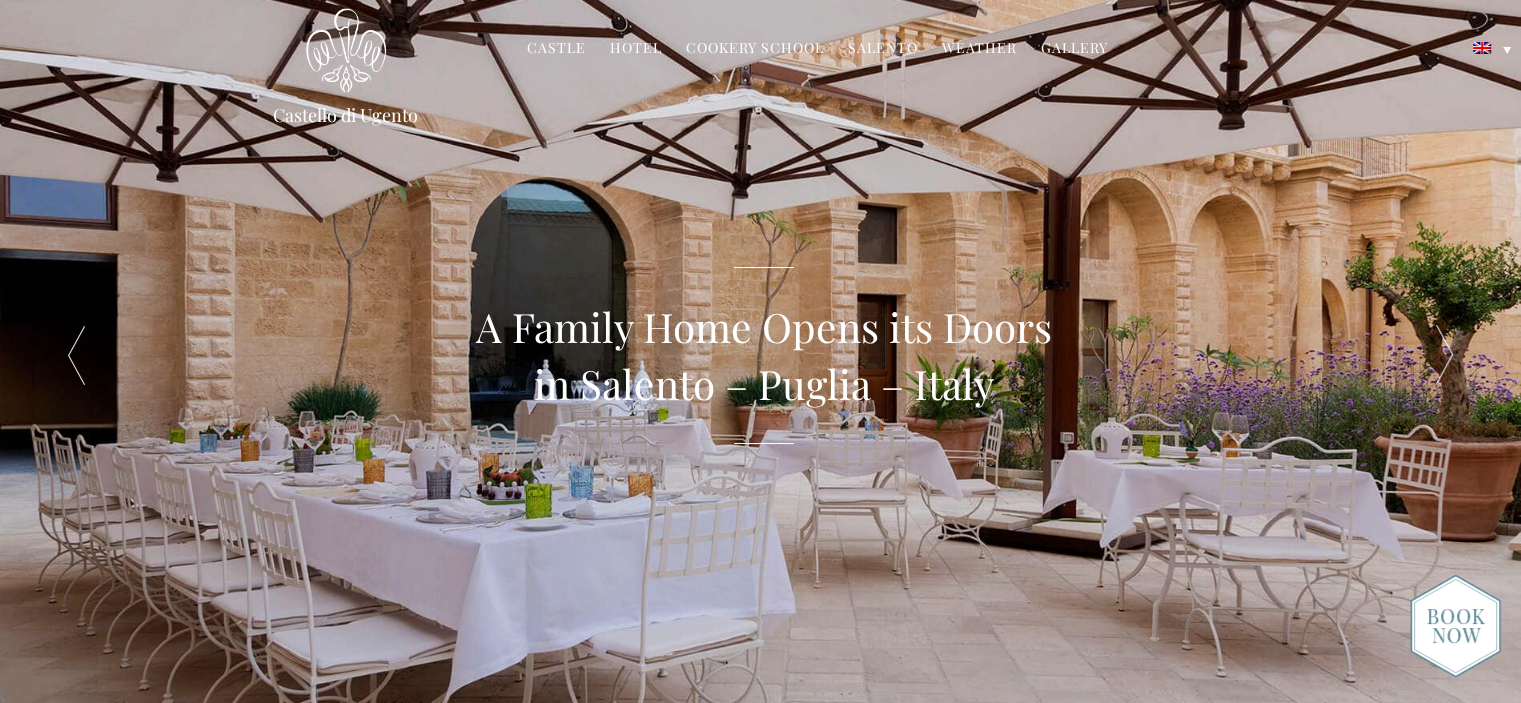 click at bounding box center (1445, 355) 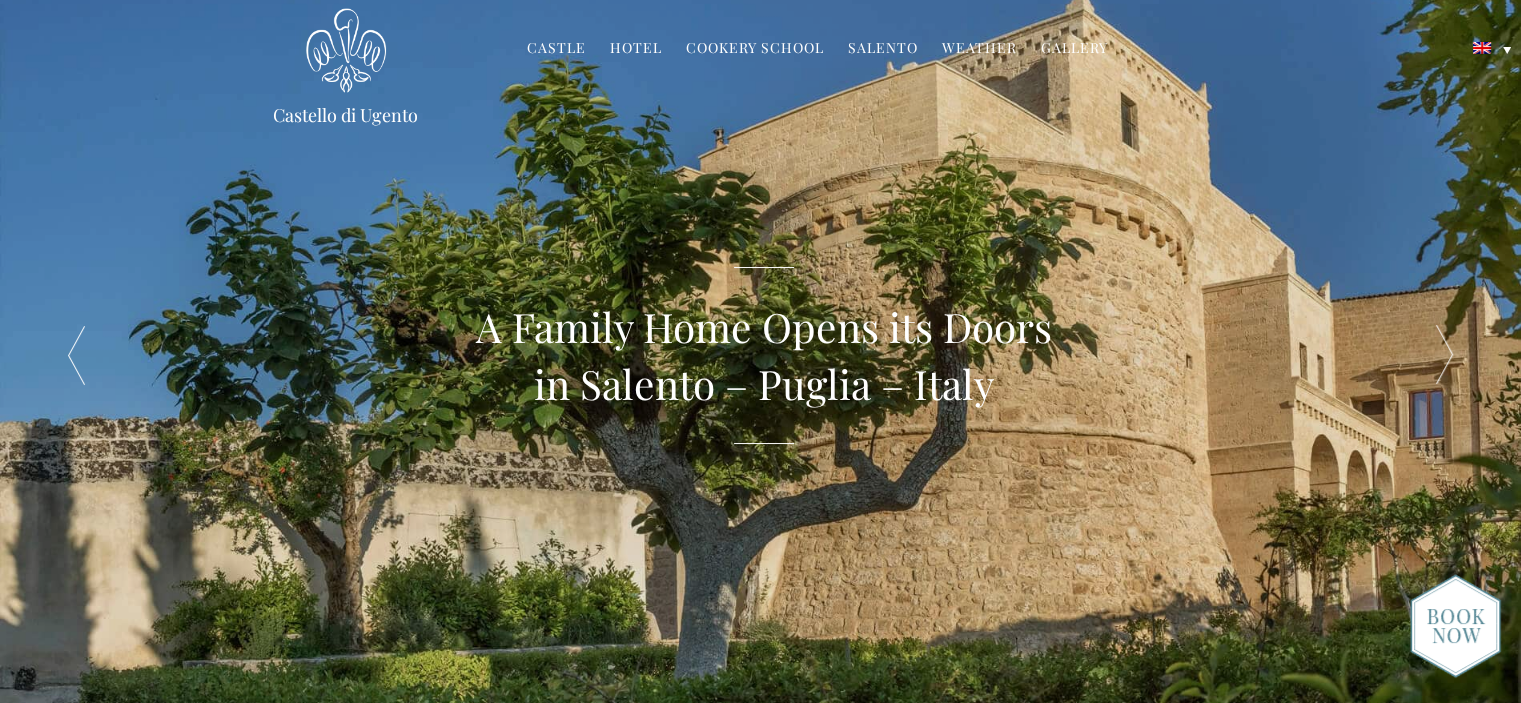 click at bounding box center (1445, 355) 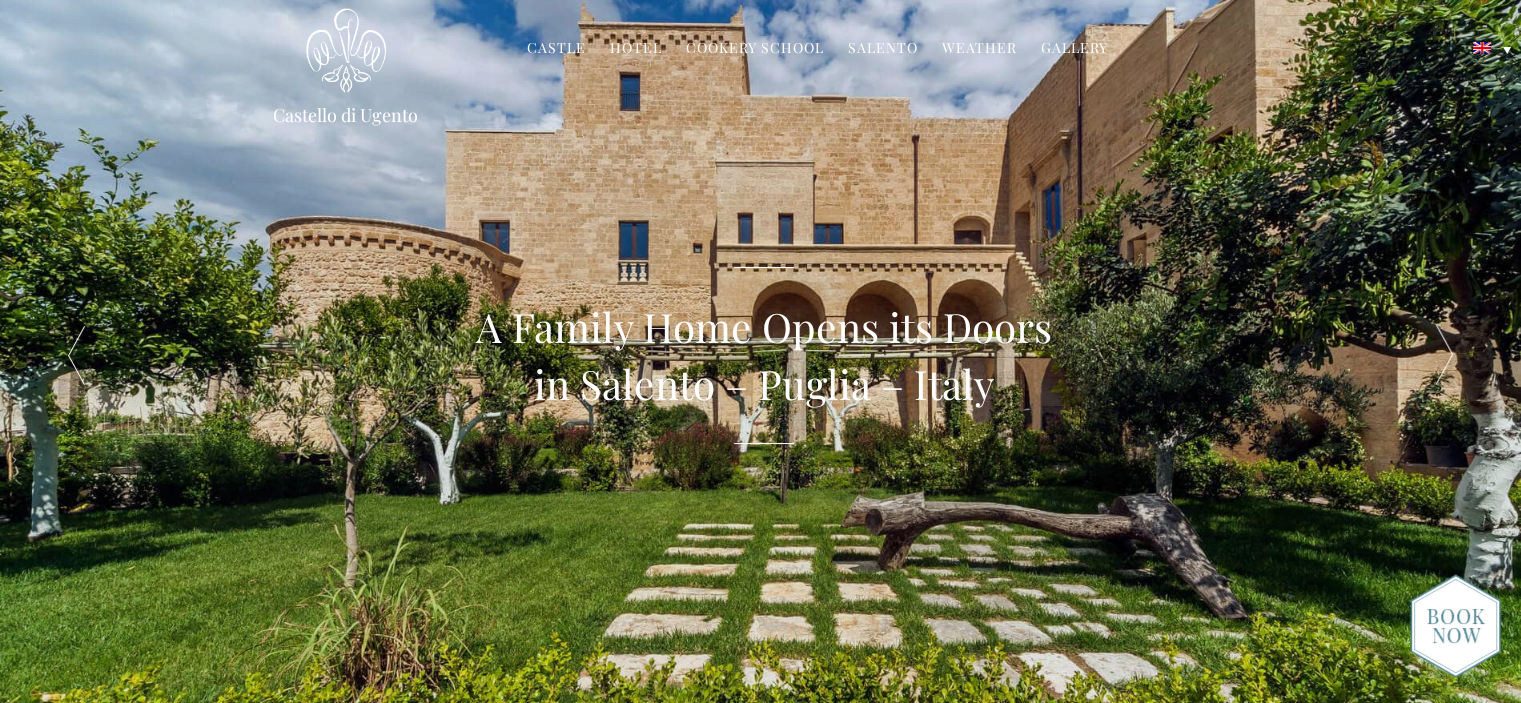 click at bounding box center [1445, 355] 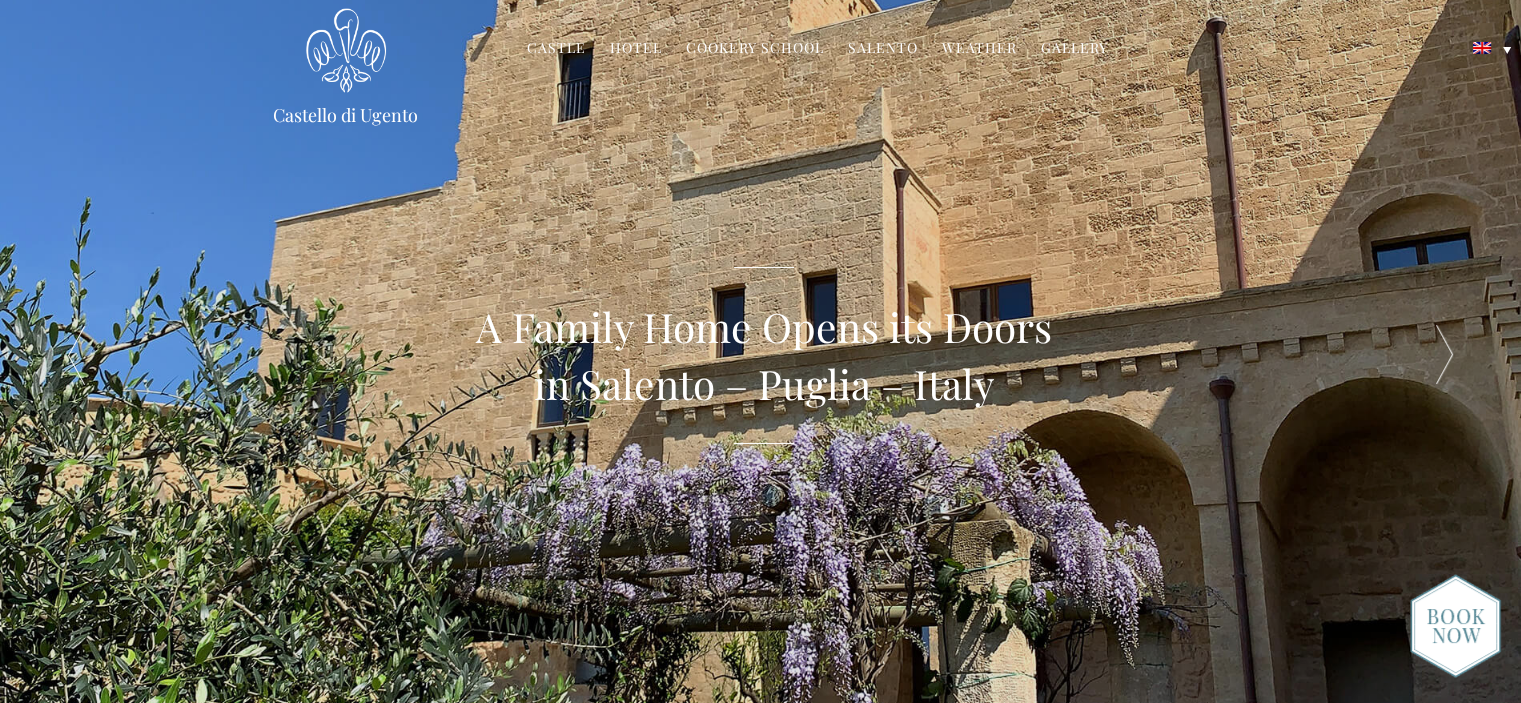 click on "Cookery School" at bounding box center [755, 49] 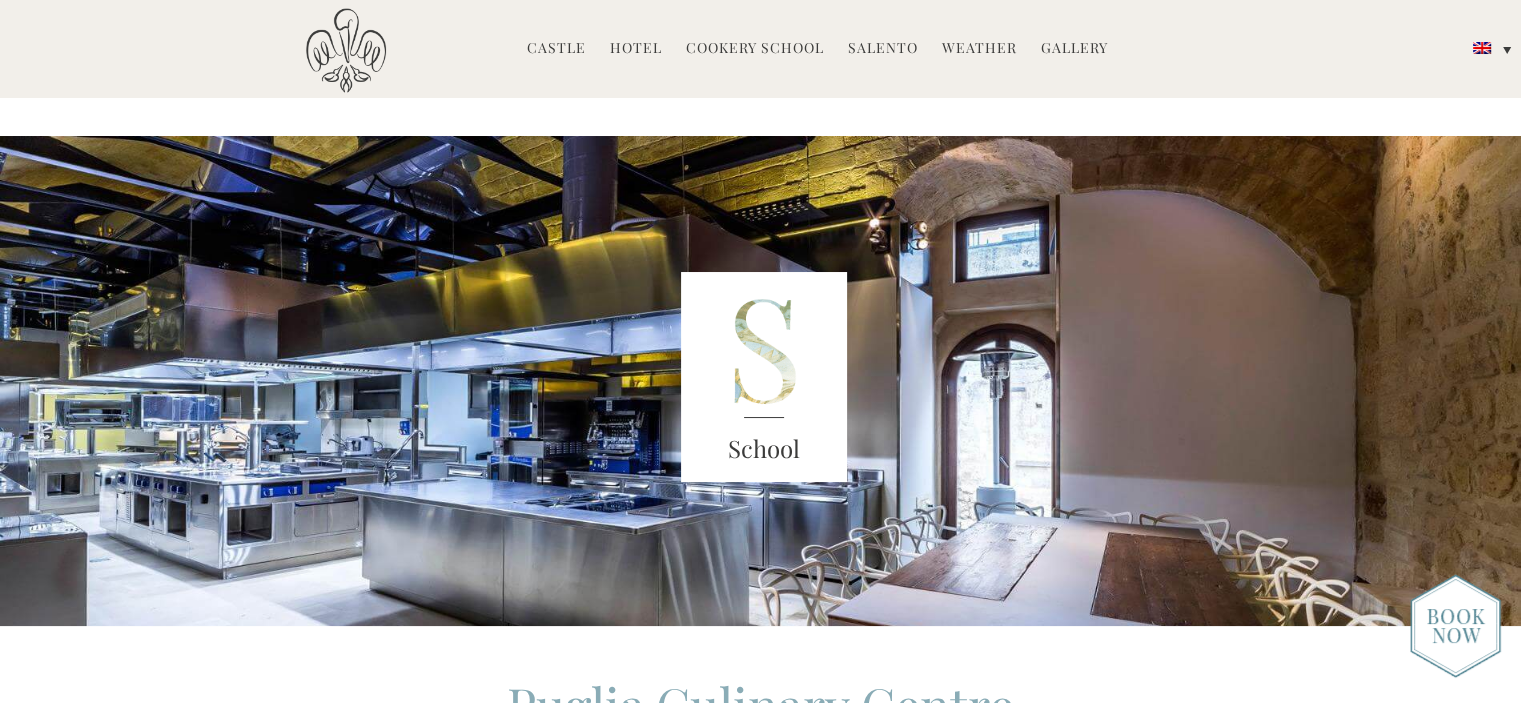 scroll, scrollTop: 10, scrollLeft: 0, axis: vertical 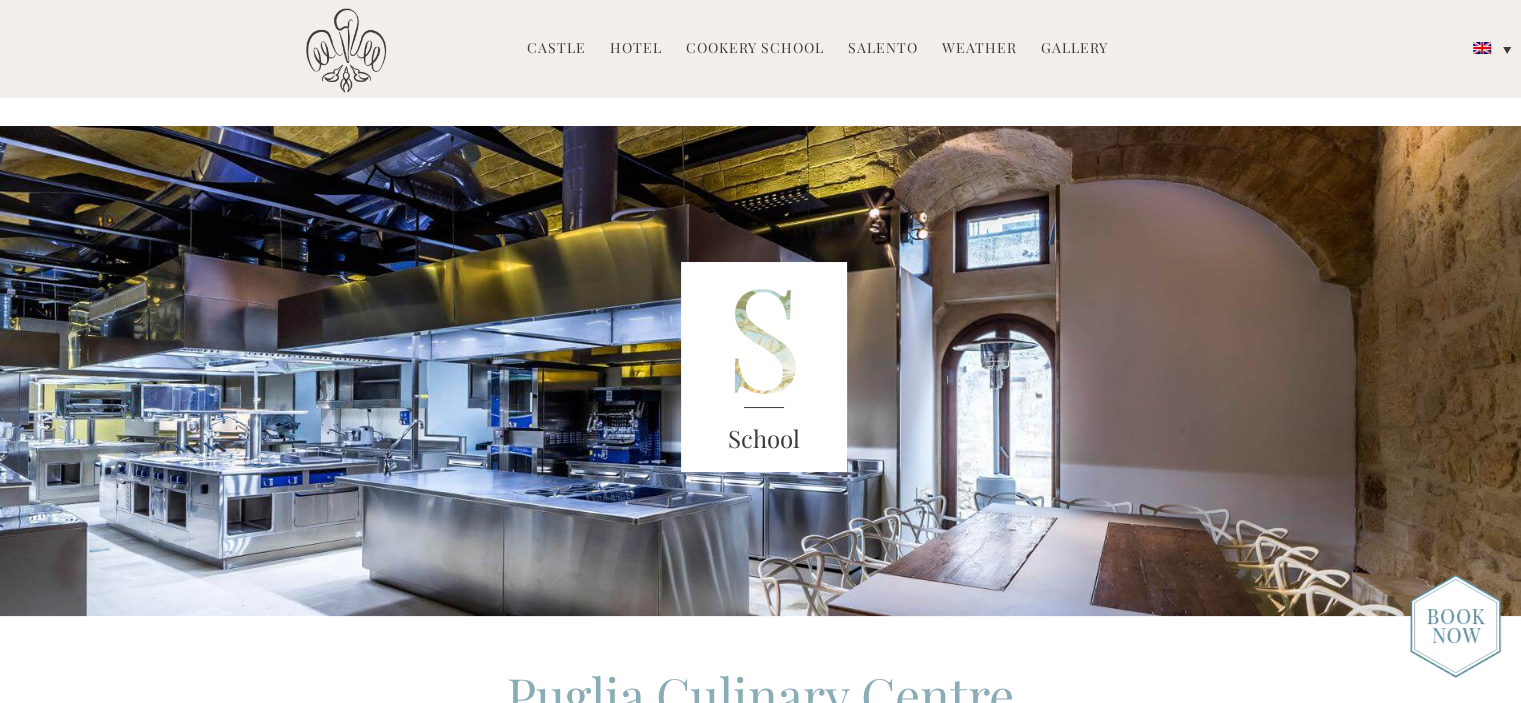 click on "Gallery" at bounding box center (1074, 49) 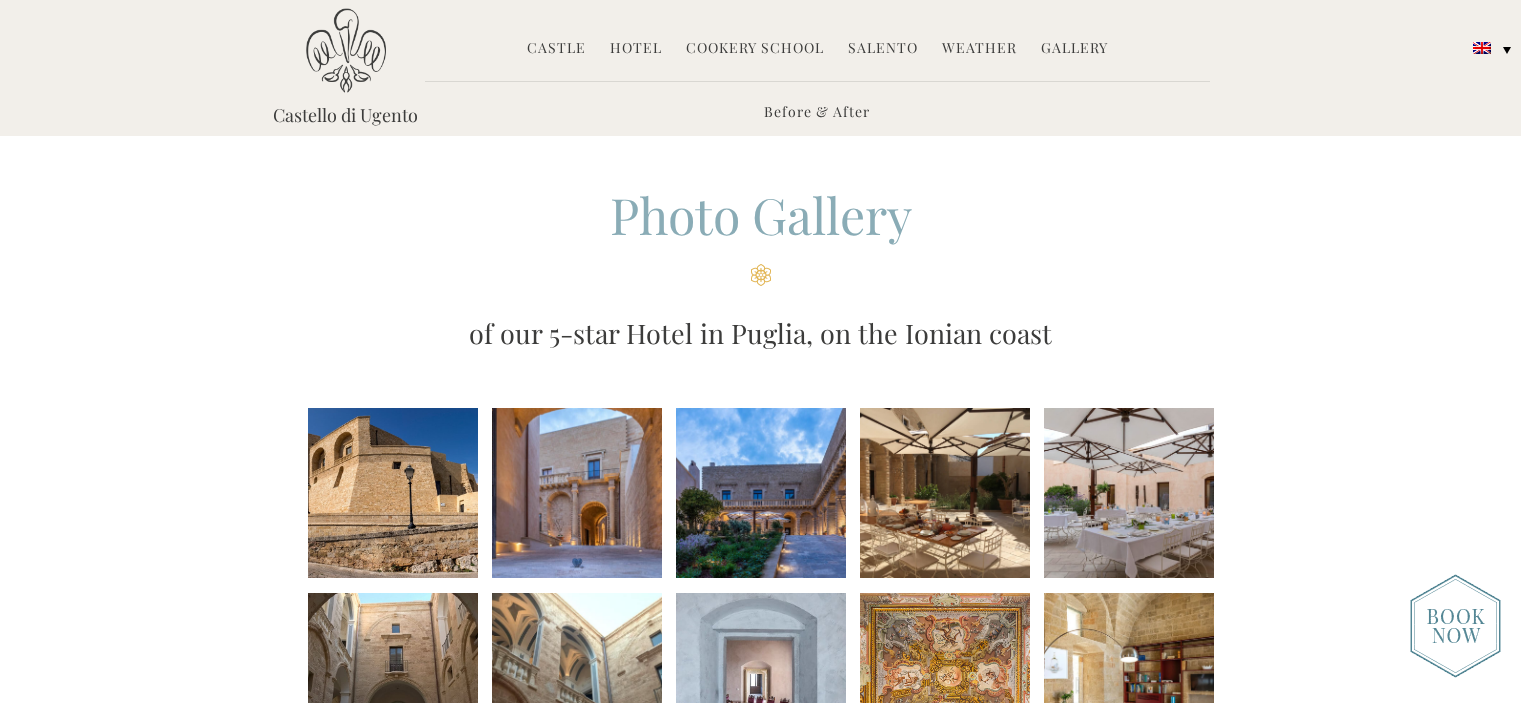scroll, scrollTop: 0, scrollLeft: 0, axis: both 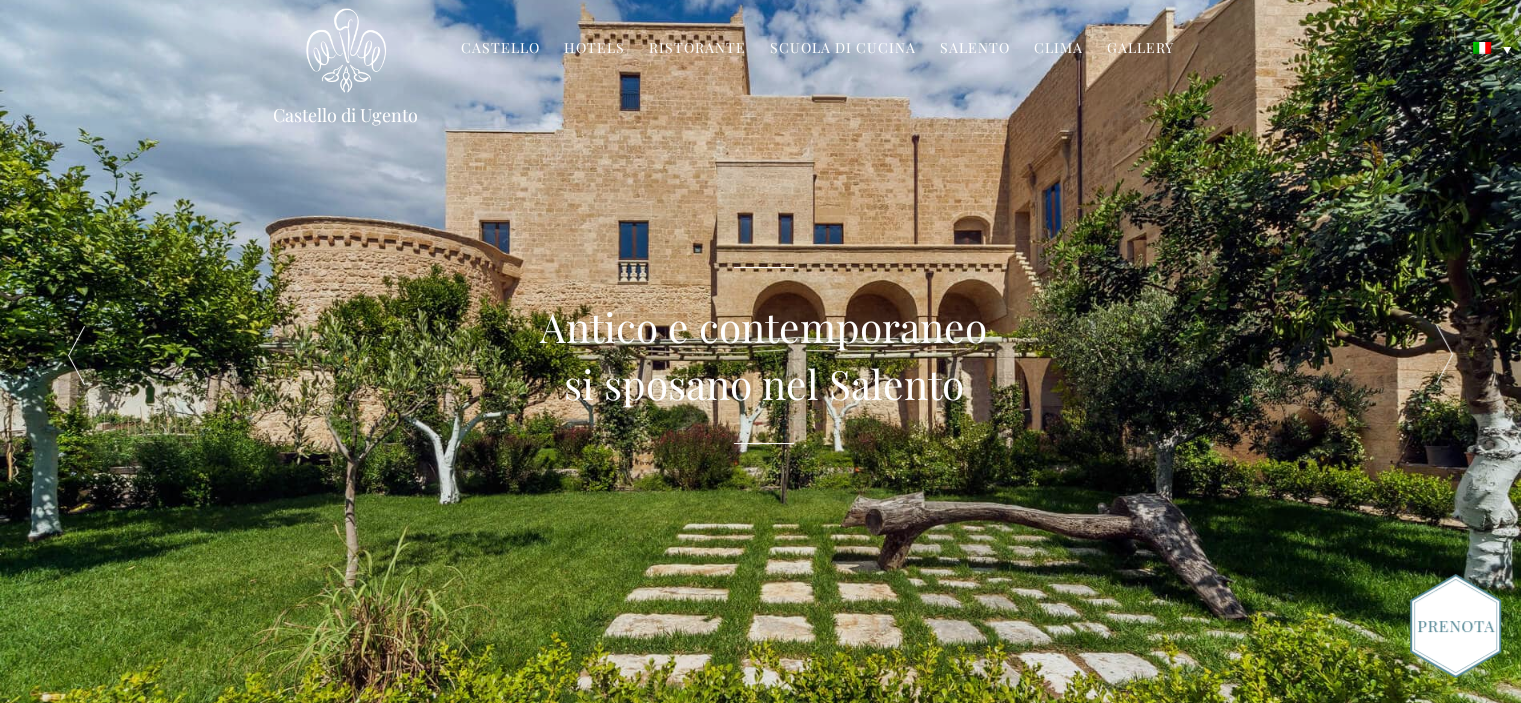 click on "Ristorante" at bounding box center [697, 49] 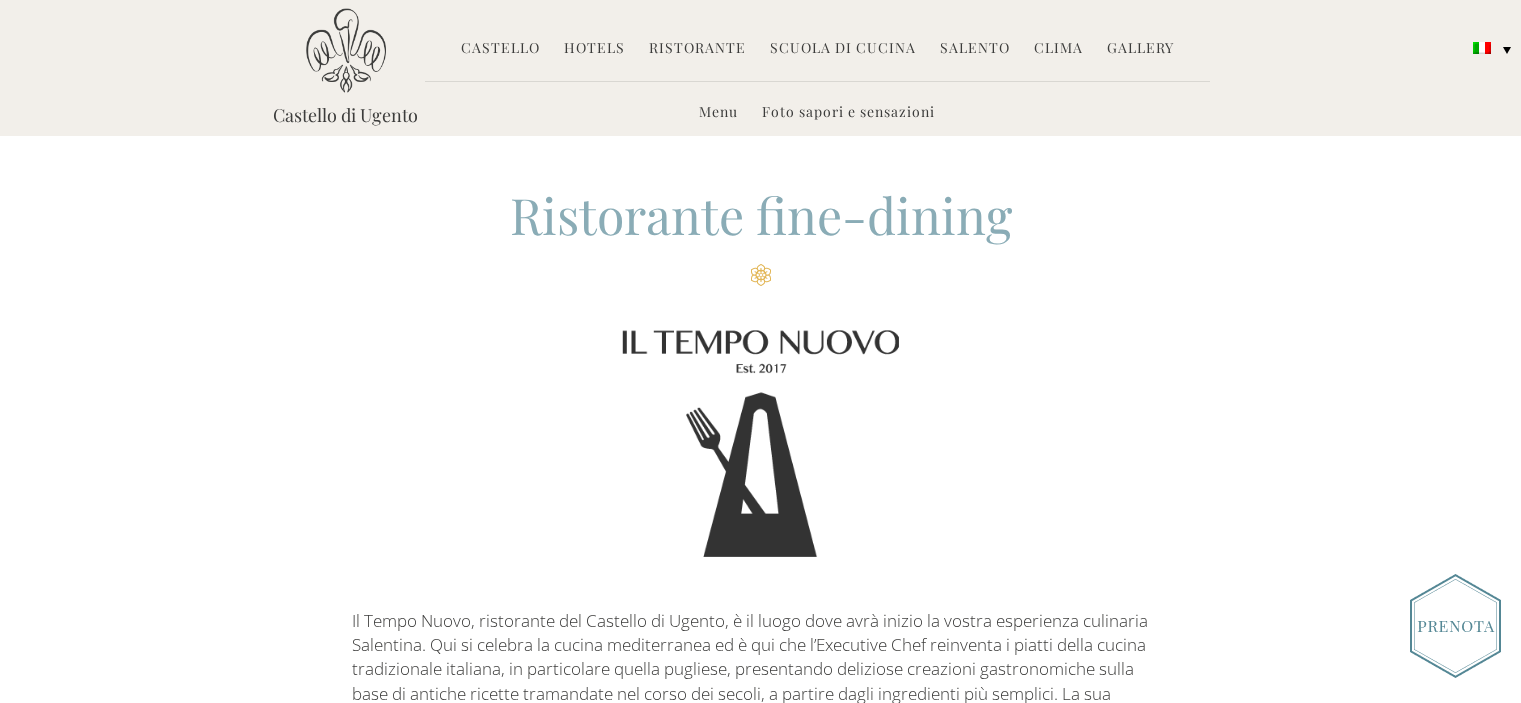 scroll, scrollTop: 0, scrollLeft: 0, axis: both 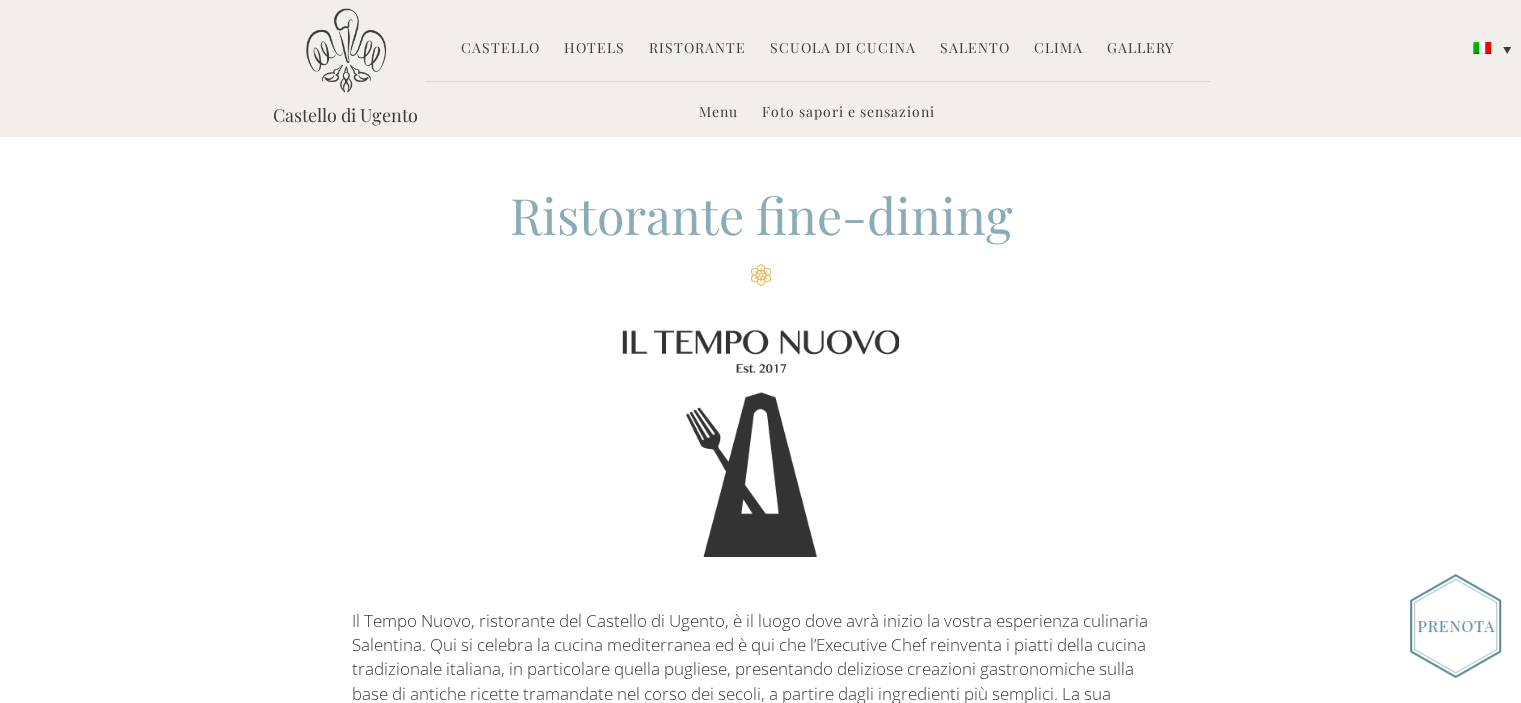 click on "Gallery" at bounding box center (1140, 49) 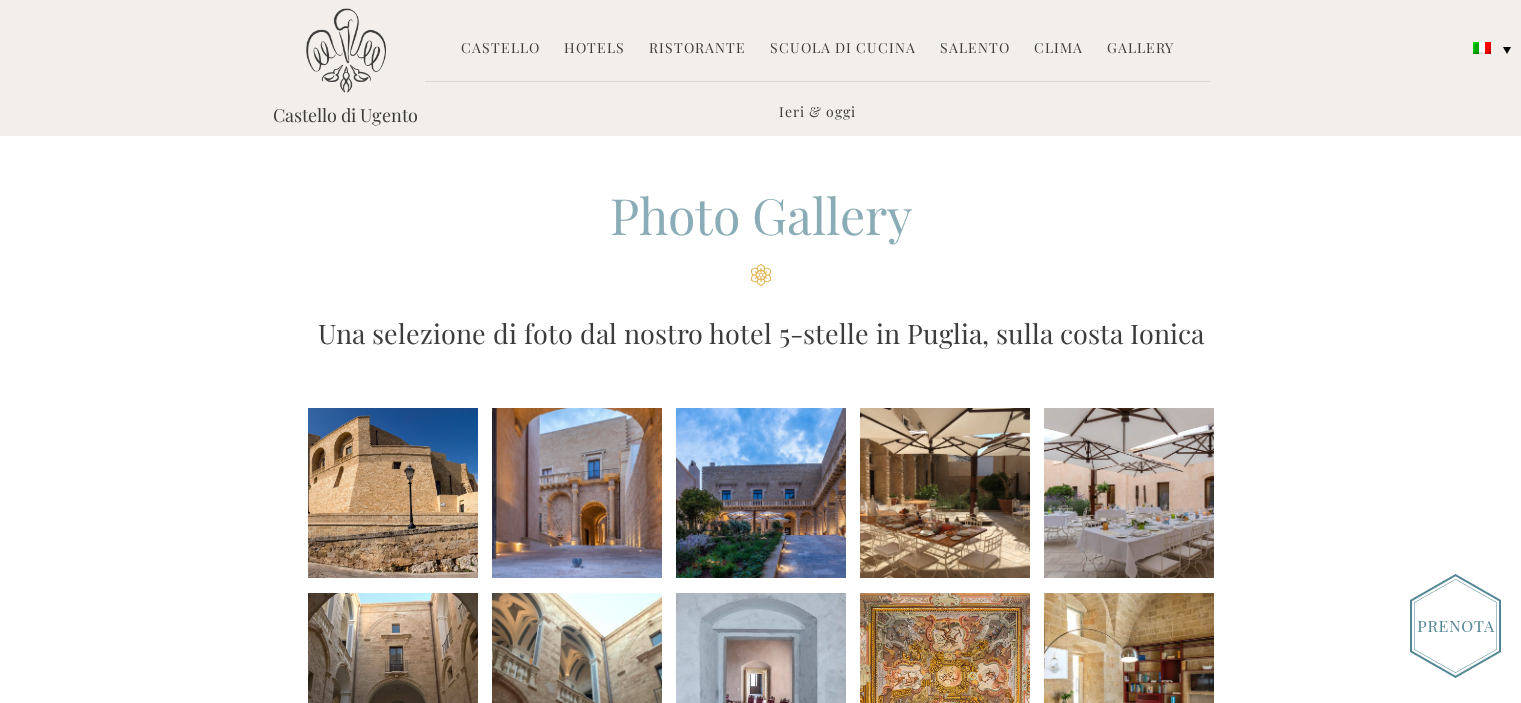 scroll, scrollTop: 0, scrollLeft: 0, axis: both 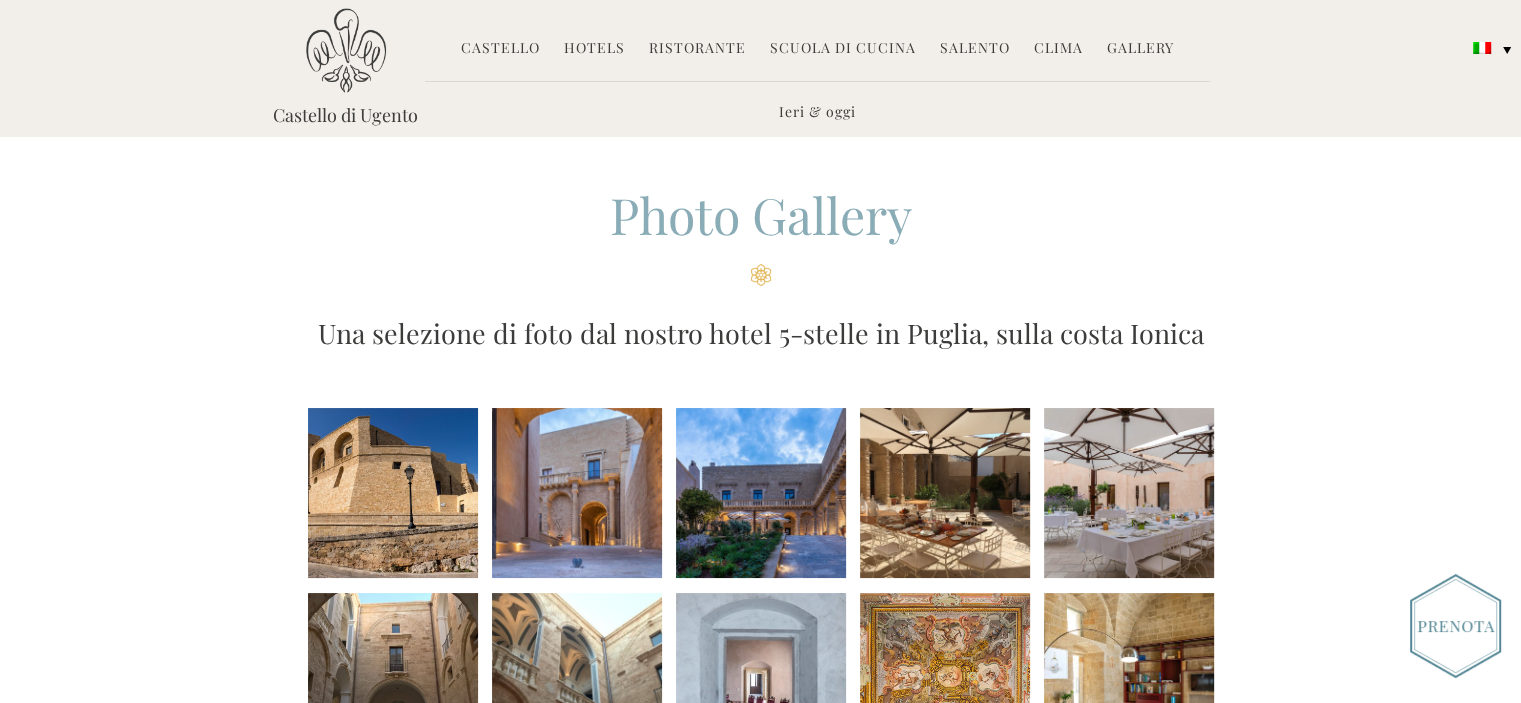 click at bounding box center [577, 493] 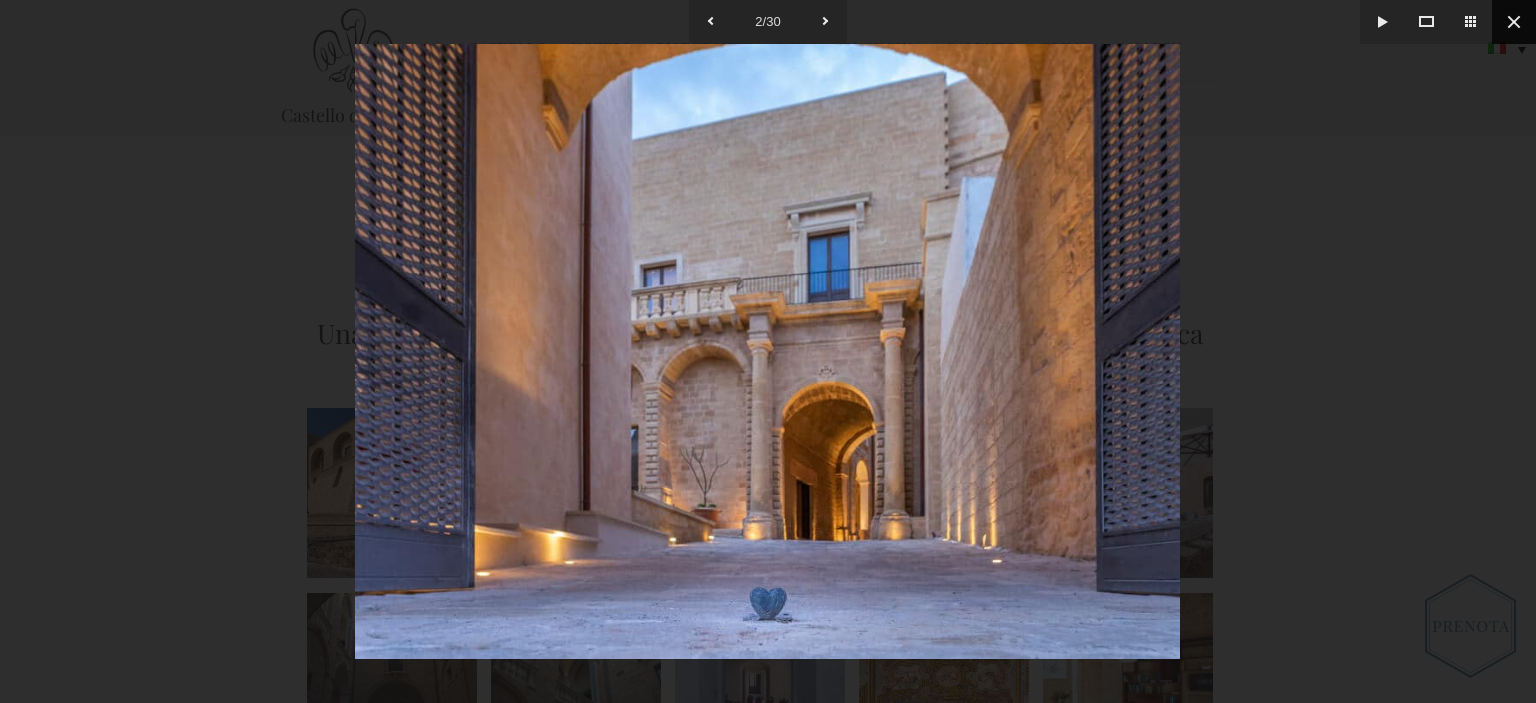 click at bounding box center (1514, 22) 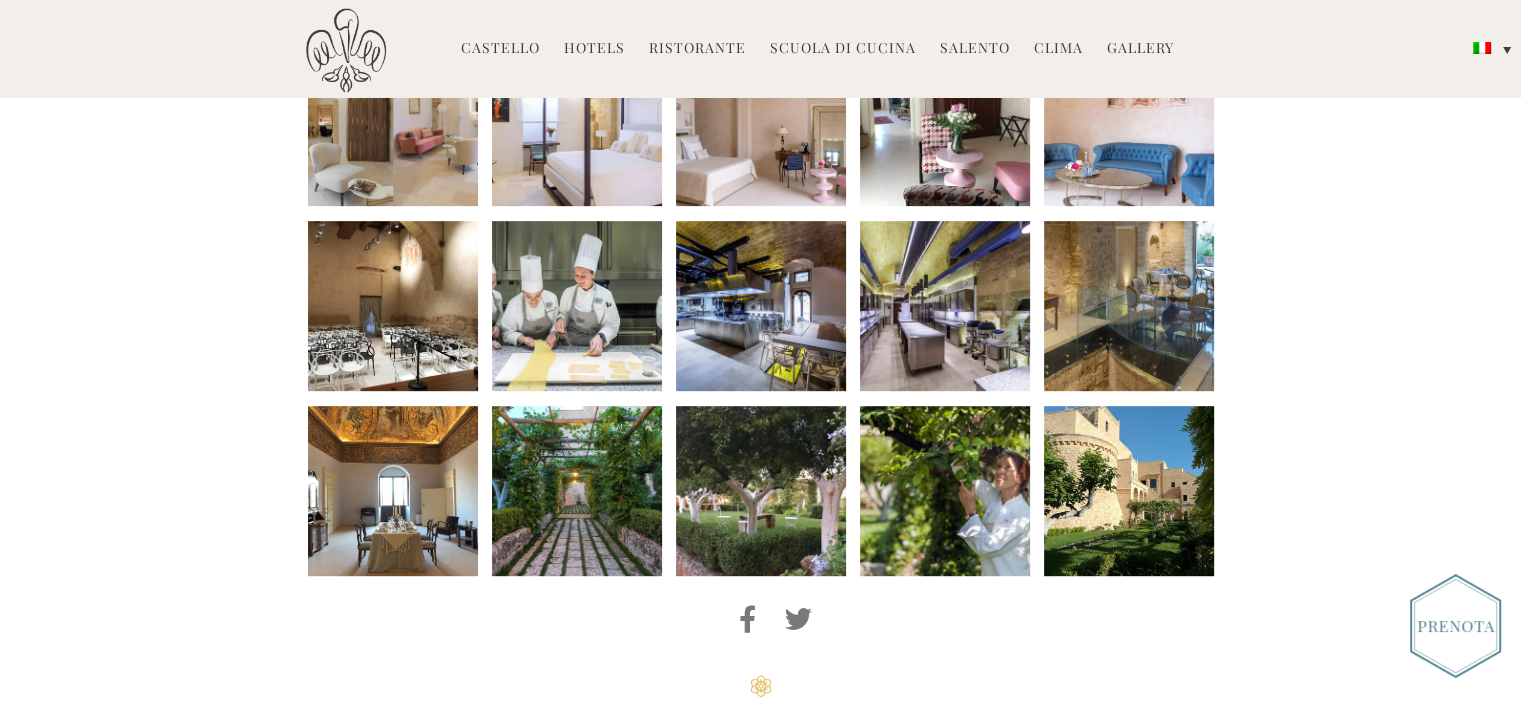scroll, scrollTop: 936, scrollLeft: 0, axis: vertical 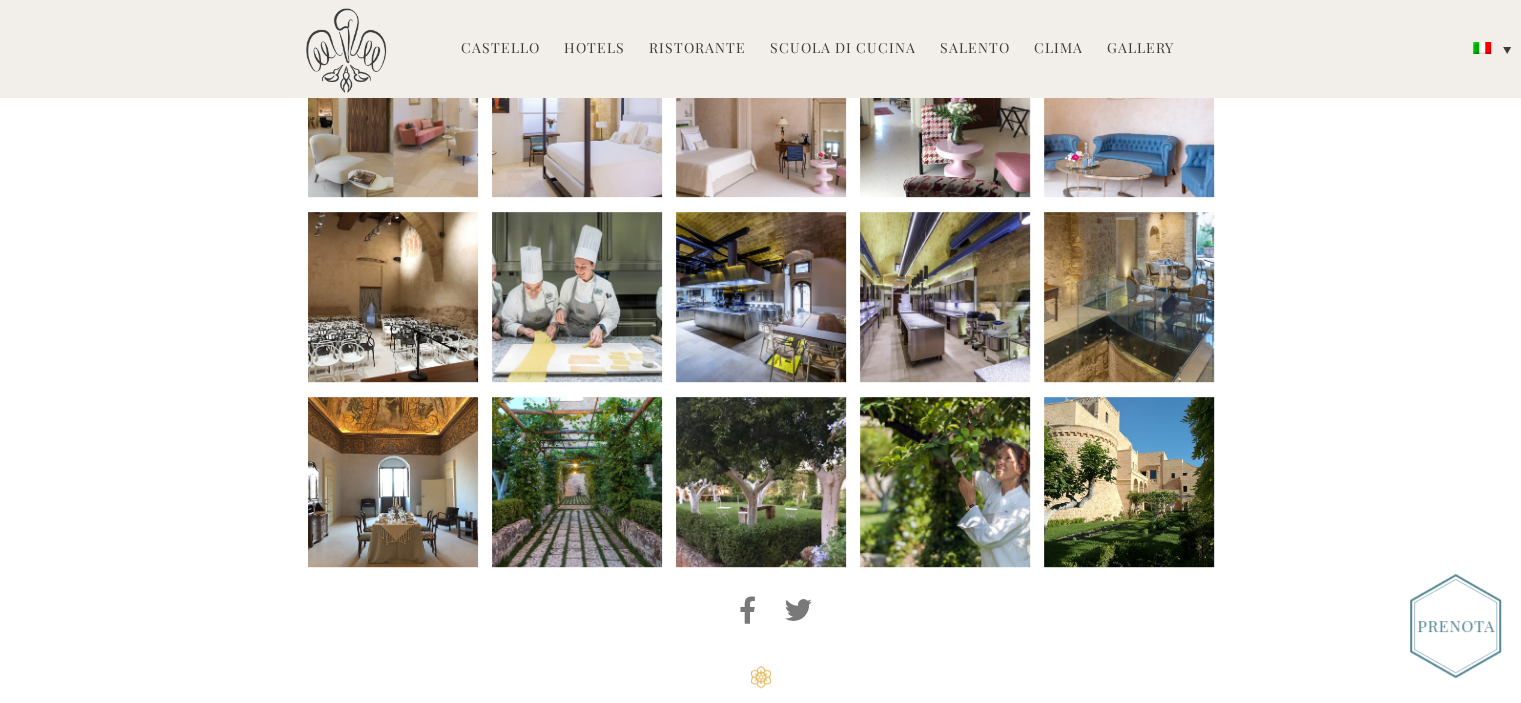 click on "Hotels" at bounding box center [594, 49] 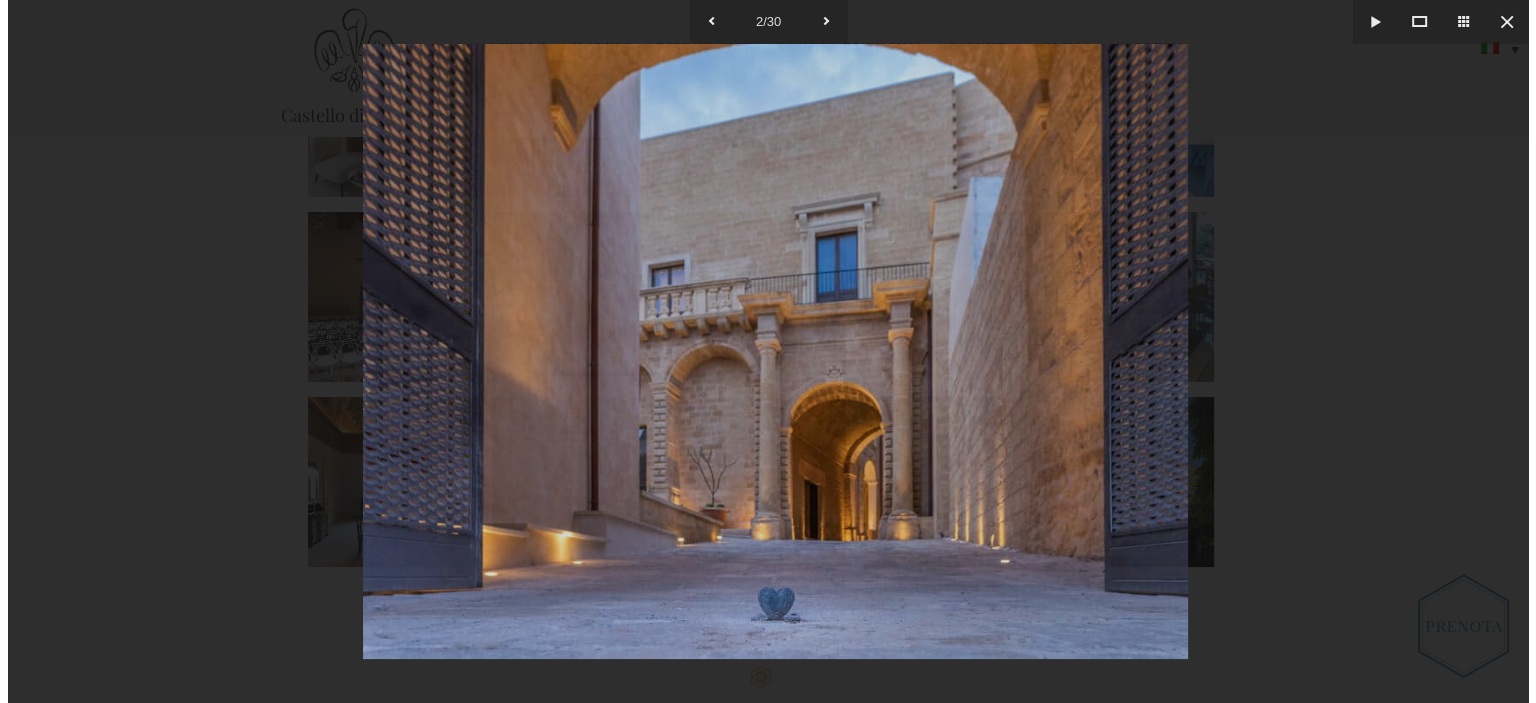 scroll, scrollTop: 0, scrollLeft: 0, axis: both 